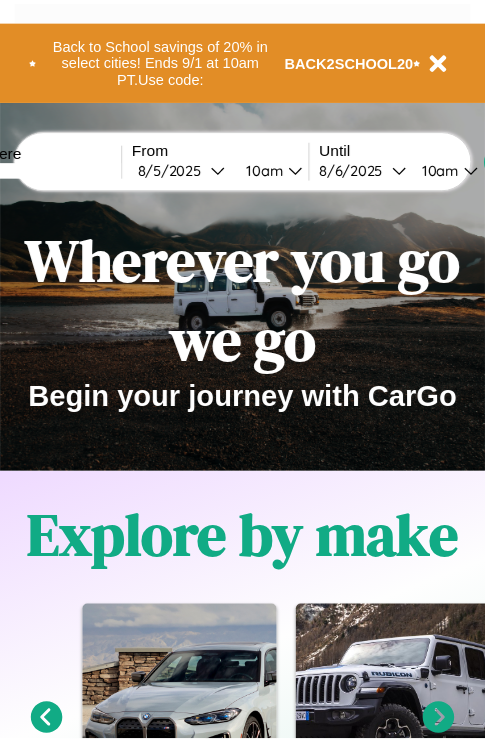 scroll, scrollTop: 0, scrollLeft: 0, axis: both 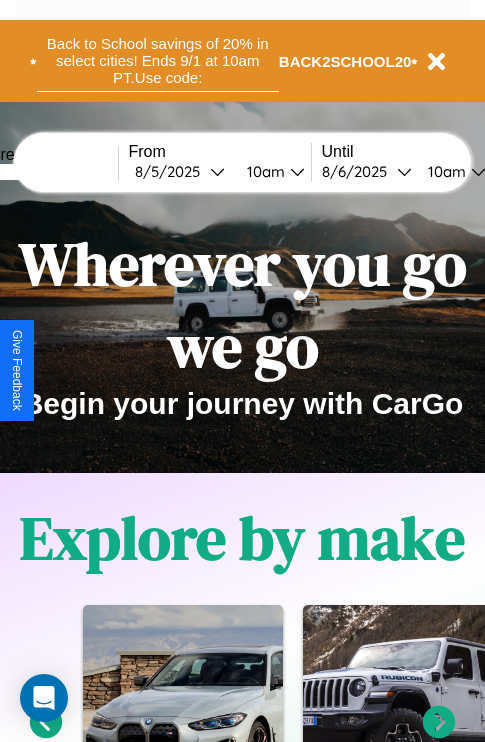 click on "Back to School savings of 20% in select cities! Ends 9/1 at 10am PT.  Use code:" at bounding box center (158, 61) 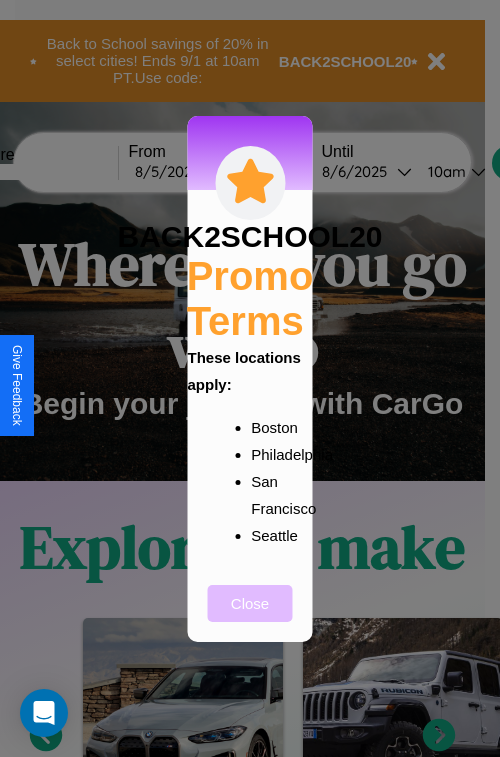 click on "Close" at bounding box center [250, 603] 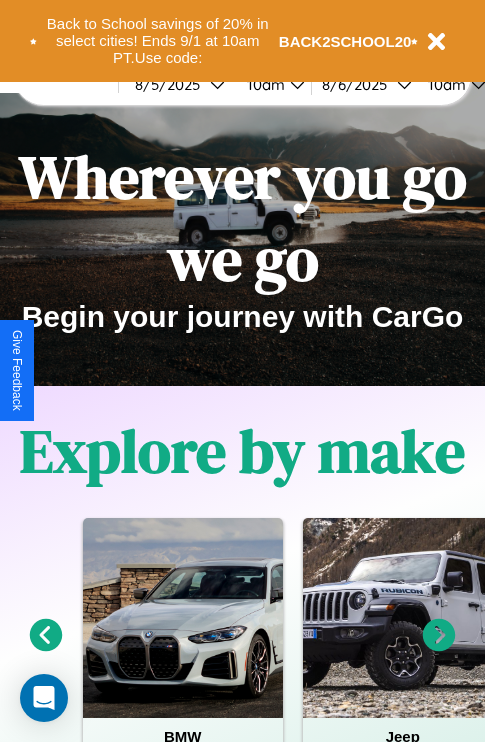 scroll, scrollTop: 0, scrollLeft: 0, axis: both 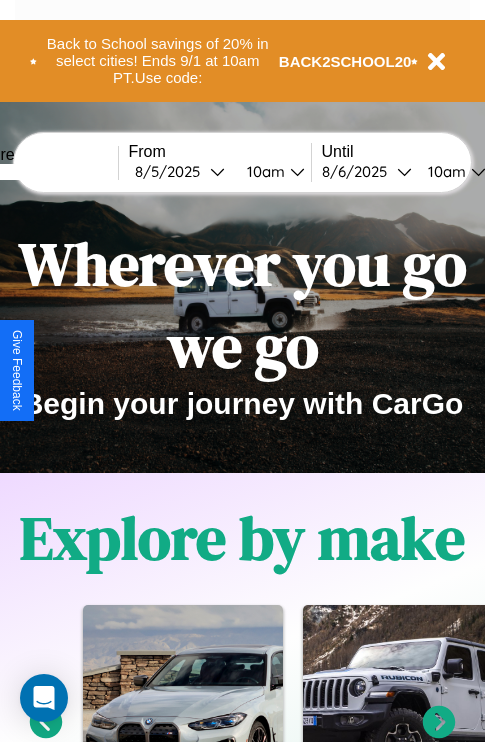 click at bounding box center [43, 172] 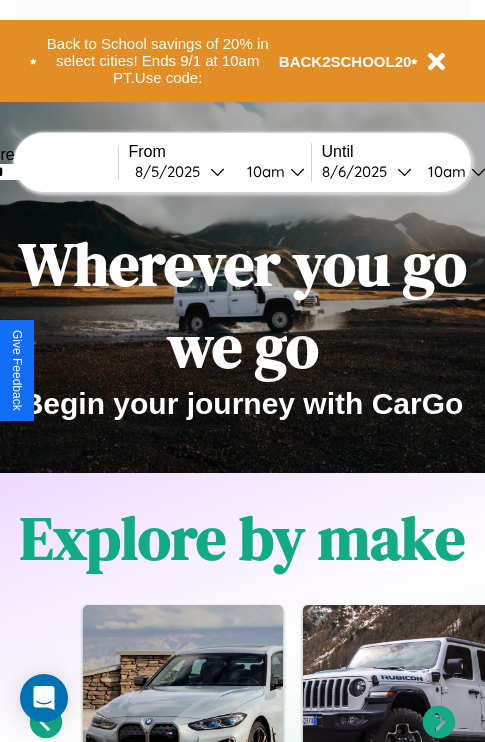 type on "******" 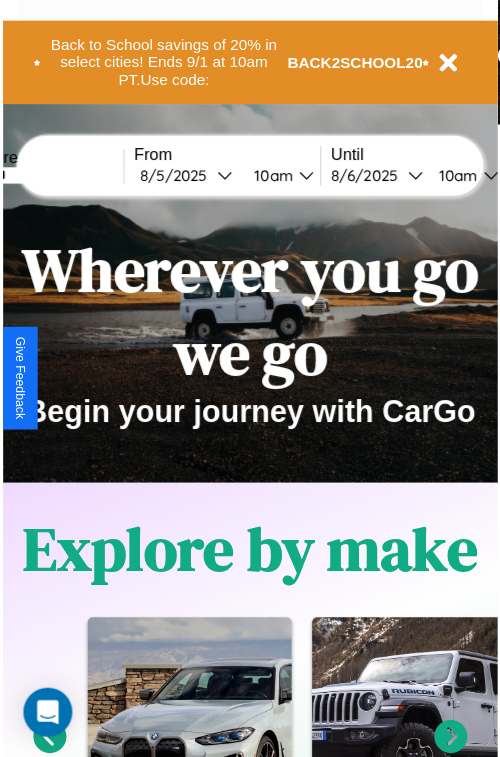 select on "*" 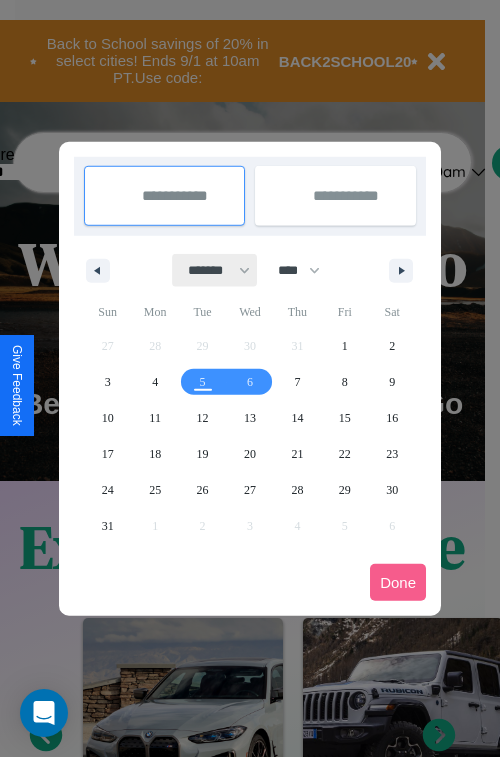 click on "******* ******** ***** ***** *** **** **** ****** ********* ******* ******** ********" at bounding box center [215, 270] 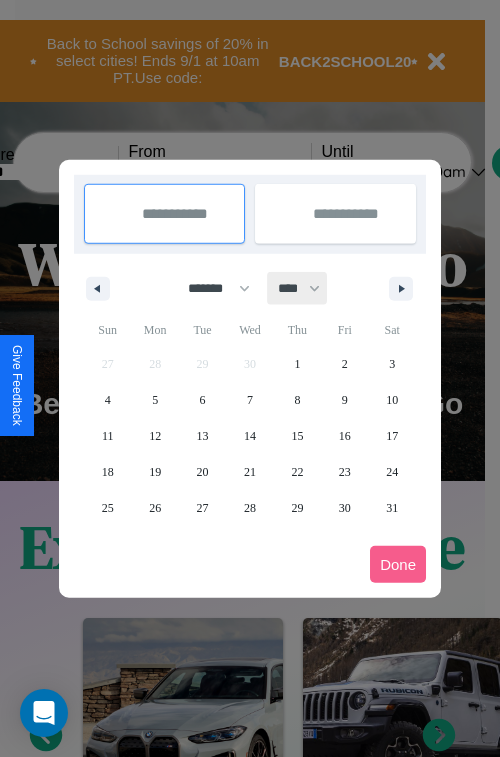 click on "**** **** **** **** **** **** **** **** **** **** **** **** **** **** **** **** **** **** **** **** **** **** **** **** **** **** **** **** **** **** **** **** **** **** **** **** **** **** **** **** **** **** **** **** **** **** **** **** **** **** **** **** **** **** **** **** **** **** **** **** **** **** **** **** **** **** **** **** **** **** **** **** **** **** **** **** **** **** **** **** **** **** **** **** **** **** **** **** **** **** **** **** **** **** **** **** **** **** **** **** **** **** **** **** **** **** **** **** **** **** **** **** **** **** **** **** **** **** **** **** ****" at bounding box center (298, 288) 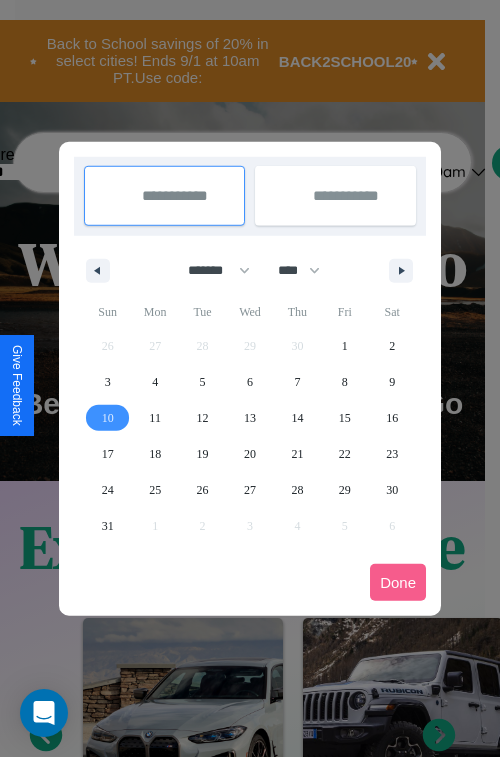 click on "10" at bounding box center (108, 418) 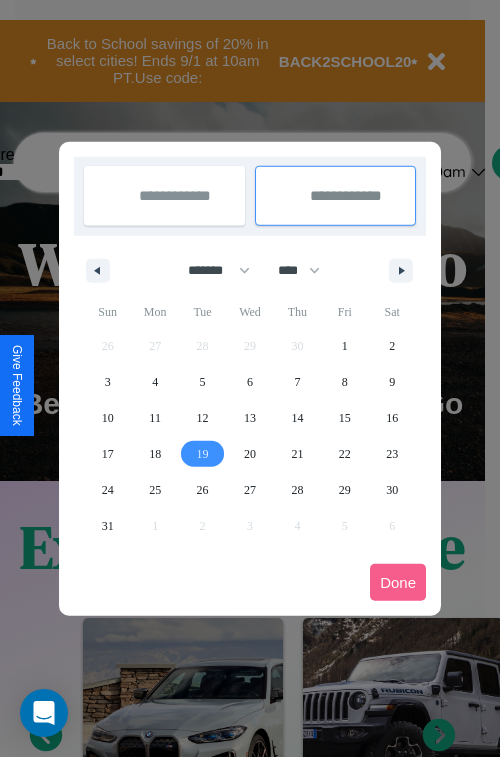 click on "19" at bounding box center [203, 454] 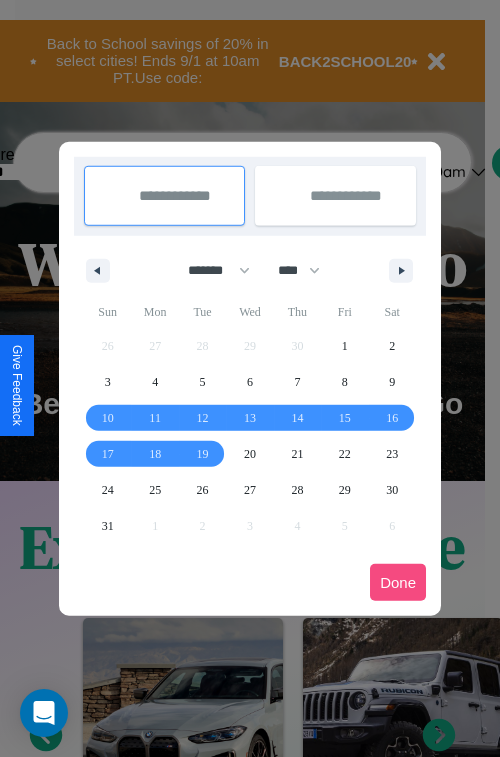 click on "Done" at bounding box center [398, 582] 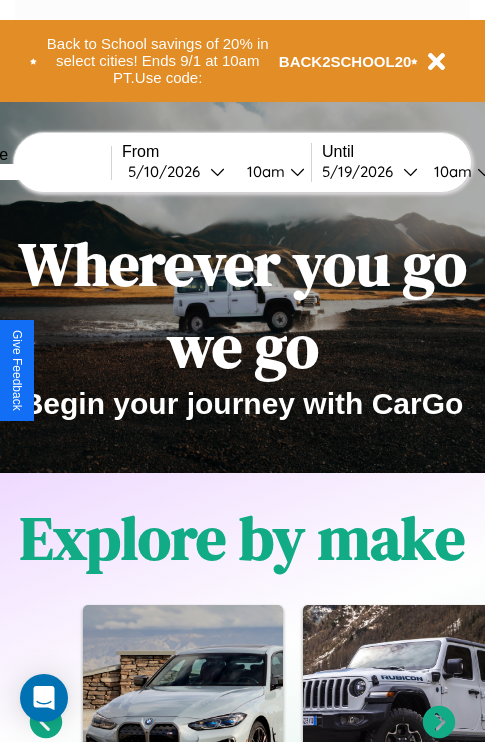 click on "10am" at bounding box center (263, 171) 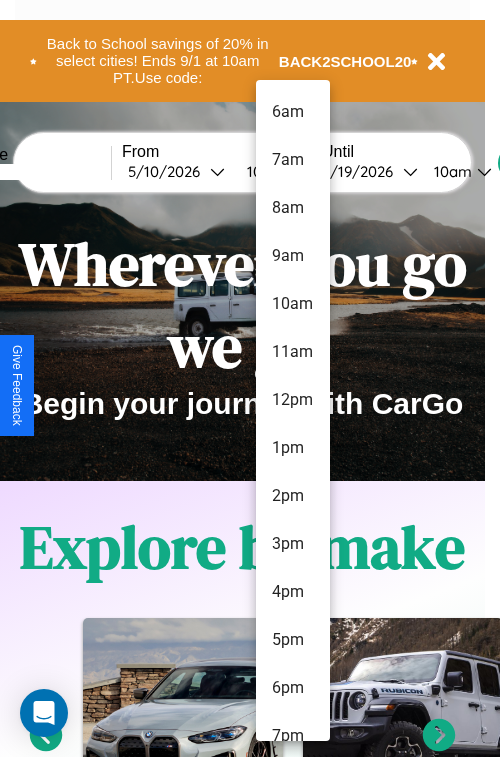 click on "2pm" at bounding box center [293, 496] 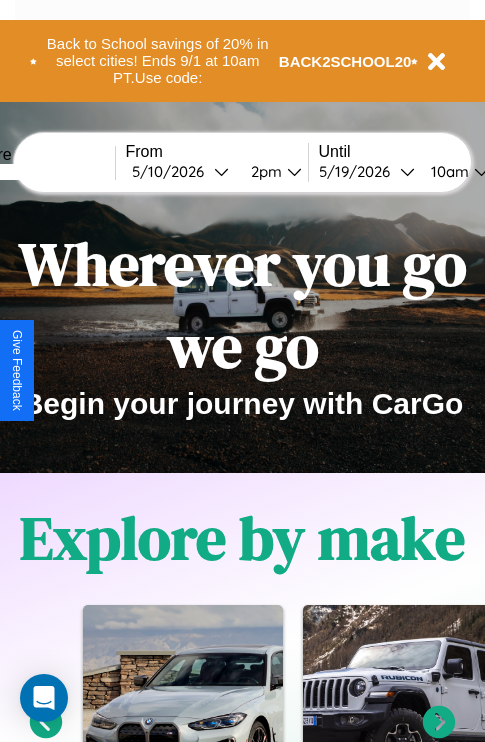 scroll, scrollTop: 0, scrollLeft: 71, axis: horizontal 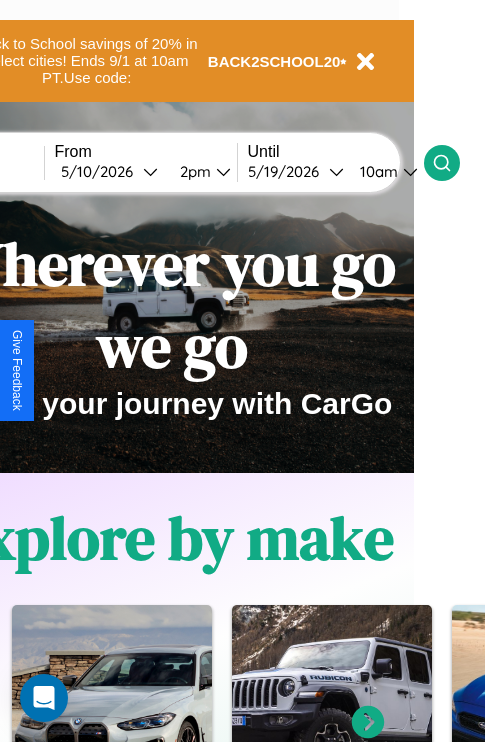 click 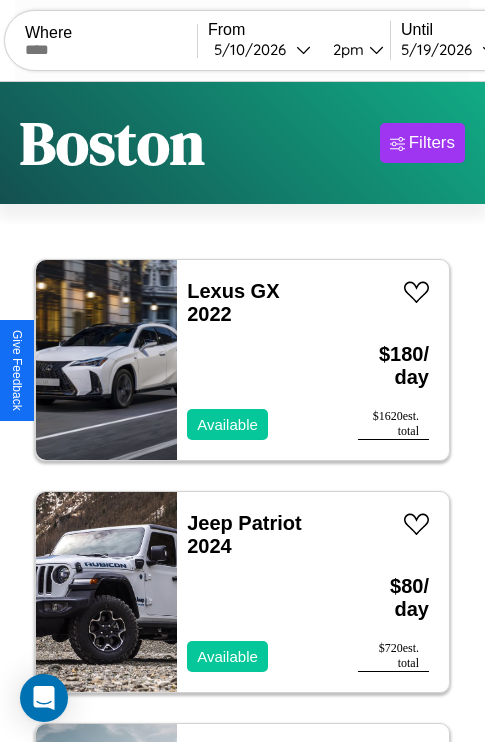 scroll, scrollTop: 19, scrollLeft: 0, axis: vertical 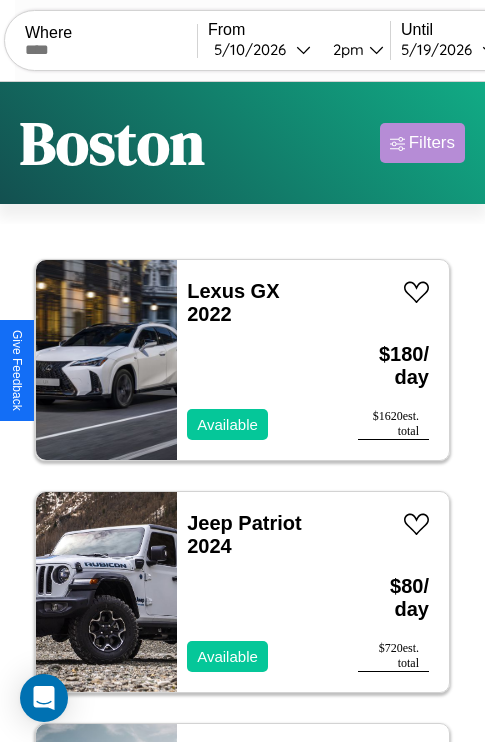 click on "Filters" at bounding box center [432, 143] 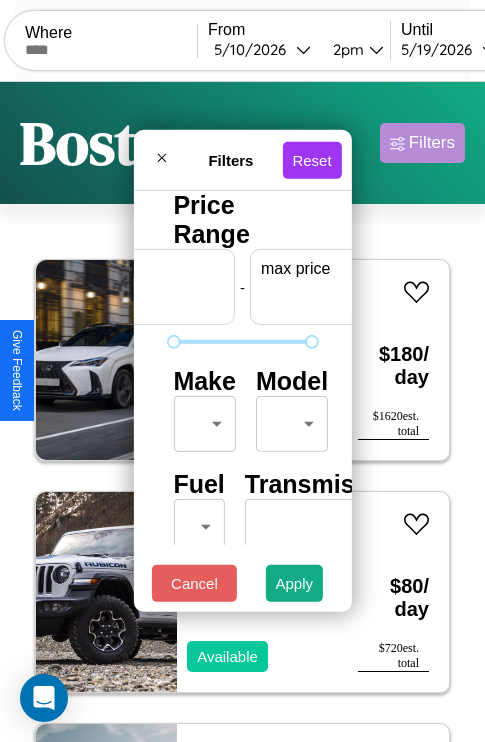 scroll, scrollTop: 0, scrollLeft: 124, axis: horizontal 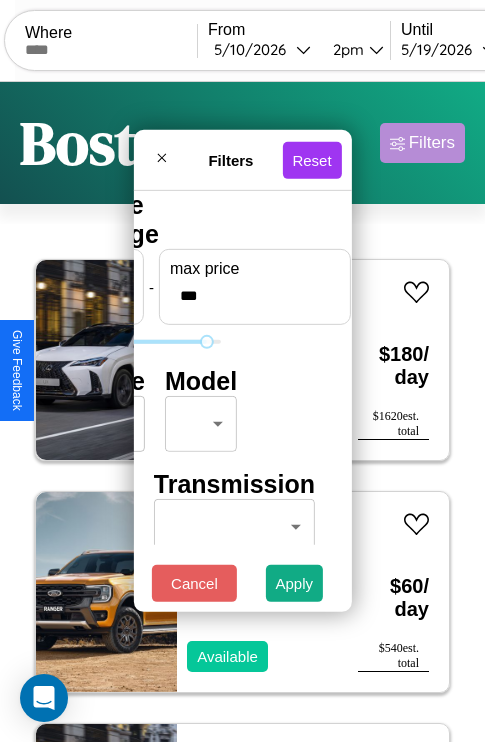 type on "***" 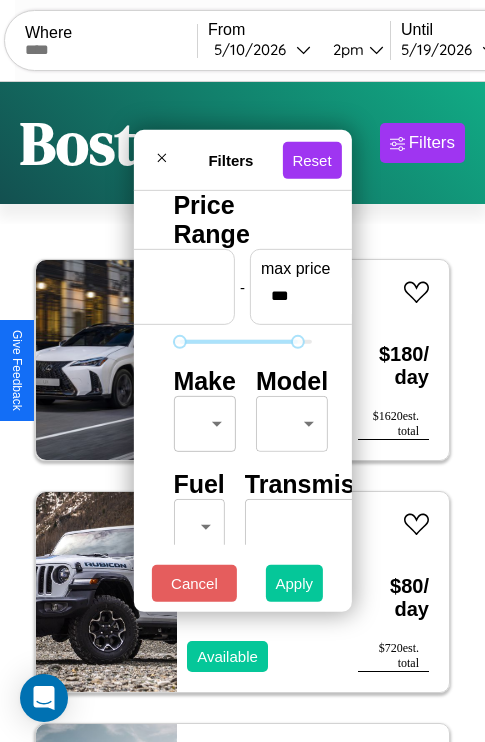 type on "**" 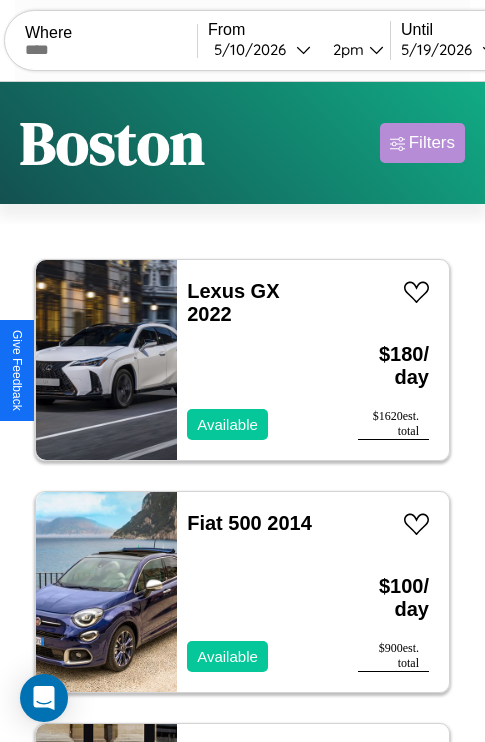 click on "Filters" at bounding box center (432, 143) 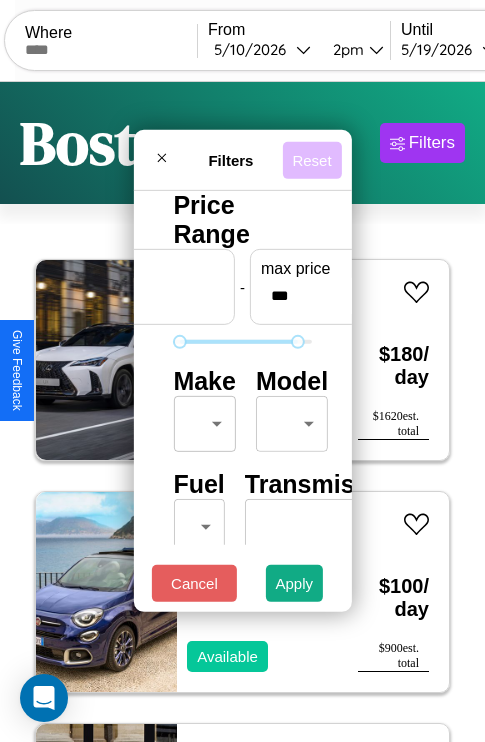 click on "Reset" at bounding box center (311, 159) 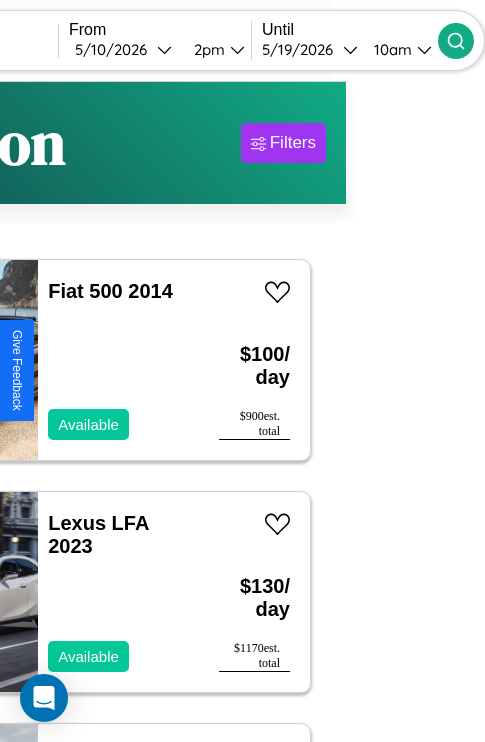 type on "******" 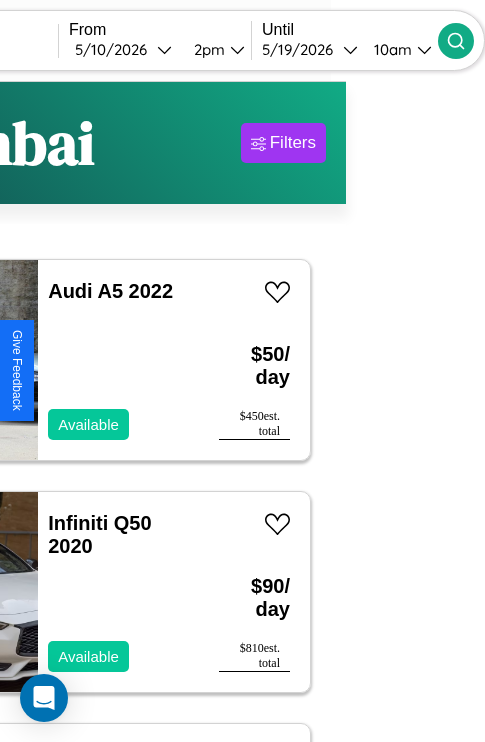 scroll, scrollTop: 95, scrollLeft: 35, axis: both 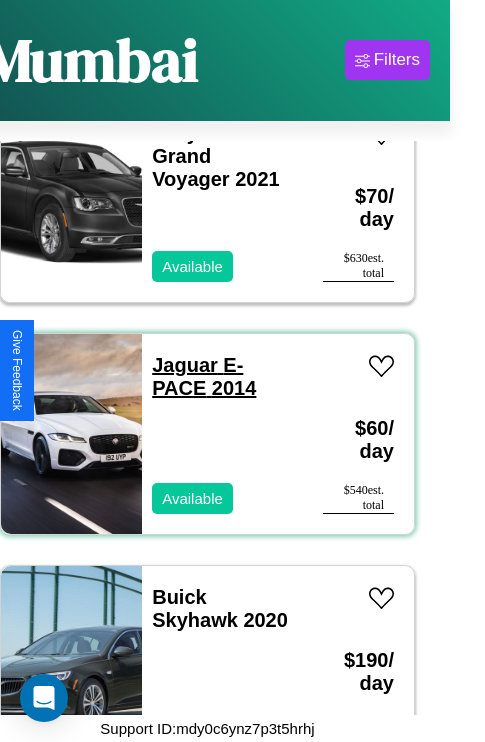 click on "Jaguar   E-PACE   2014" at bounding box center (204, 376) 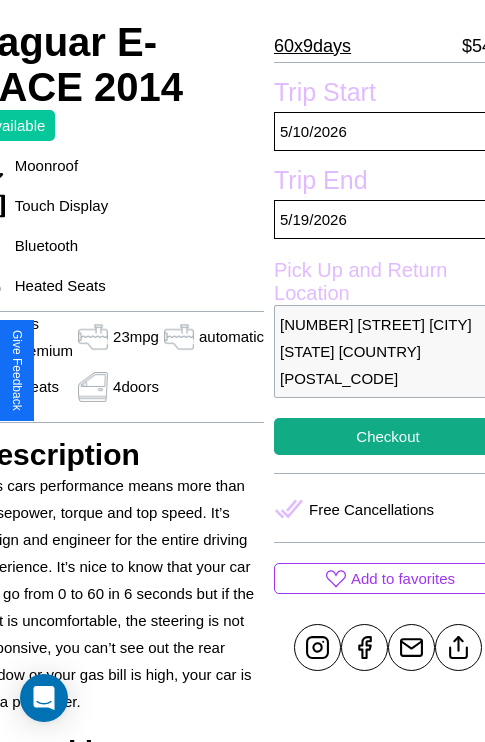 scroll, scrollTop: 499, scrollLeft: 107, axis: both 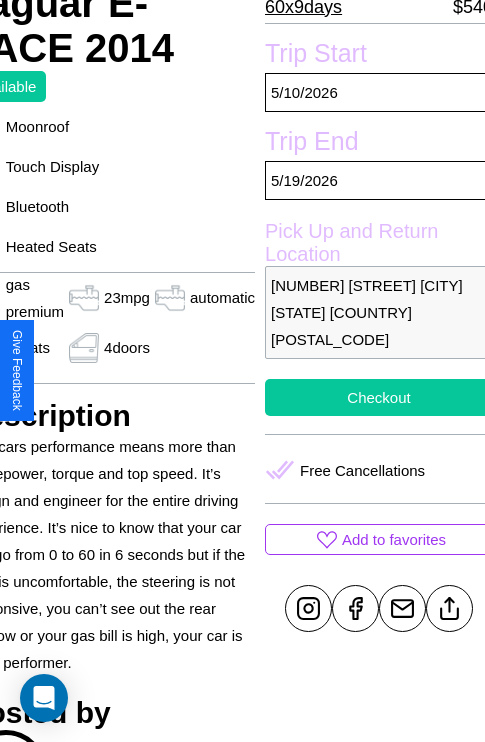 click on "Checkout" at bounding box center (379, 397) 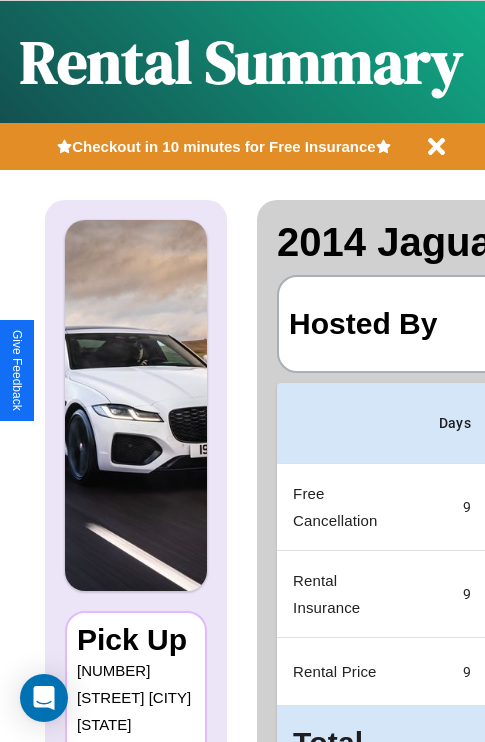 scroll, scrollTop: 0, scrollLeft: 392, axis: horizontal 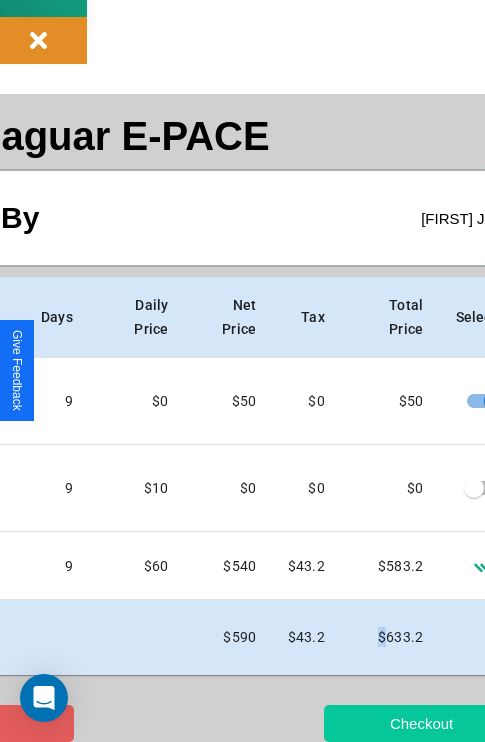 click on "Checkout" at bounding box center [421, 723] 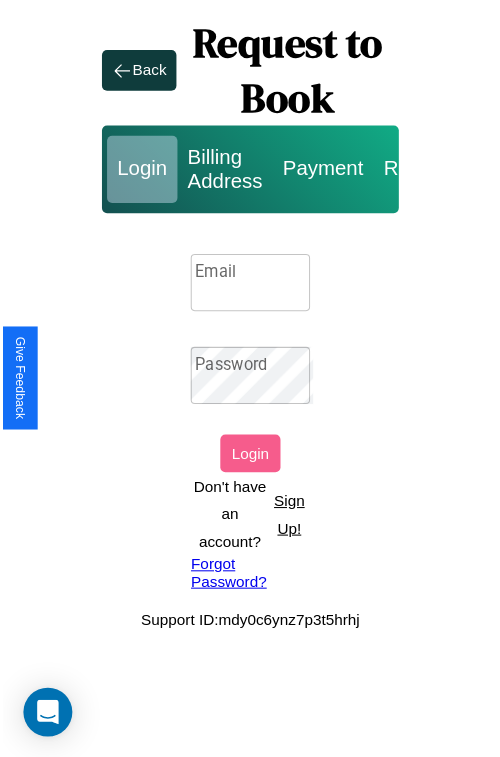 scroll, scrollTop: 0, scrollLeft: 0, axis: both 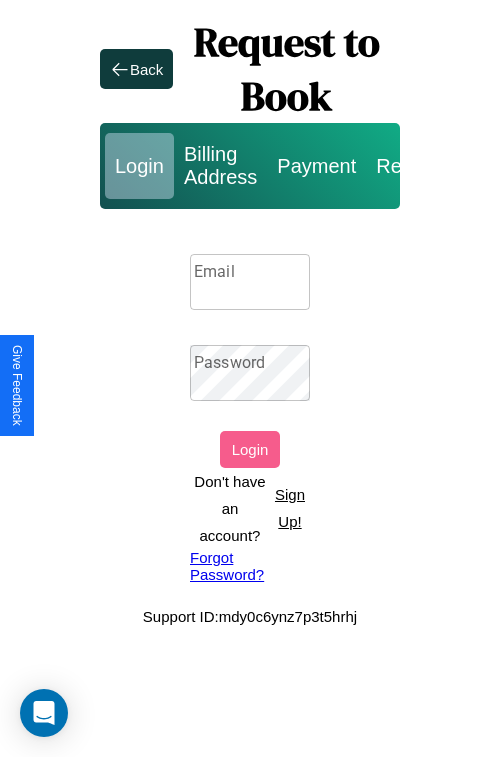 click on "Sign Up!" at bounding box center (290, 508) 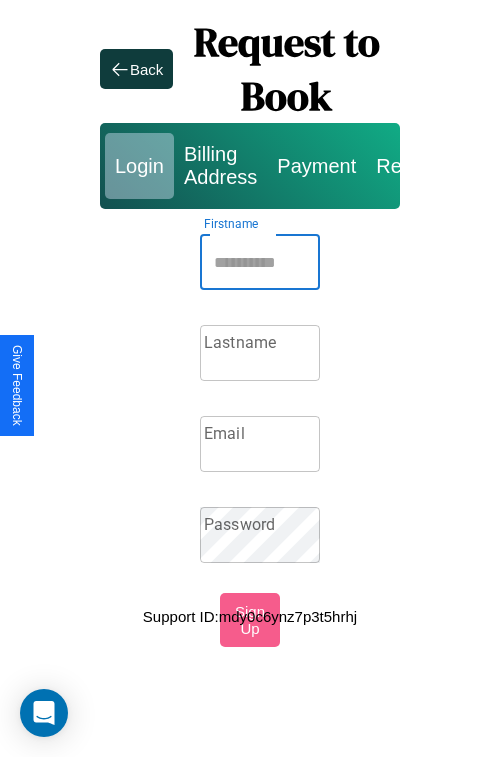 click on "Firstname" at bounding box center (260, 262) 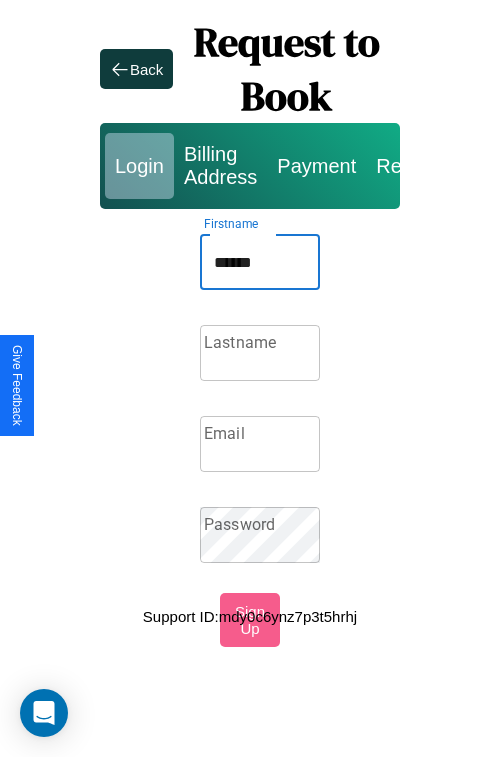 type on "******" 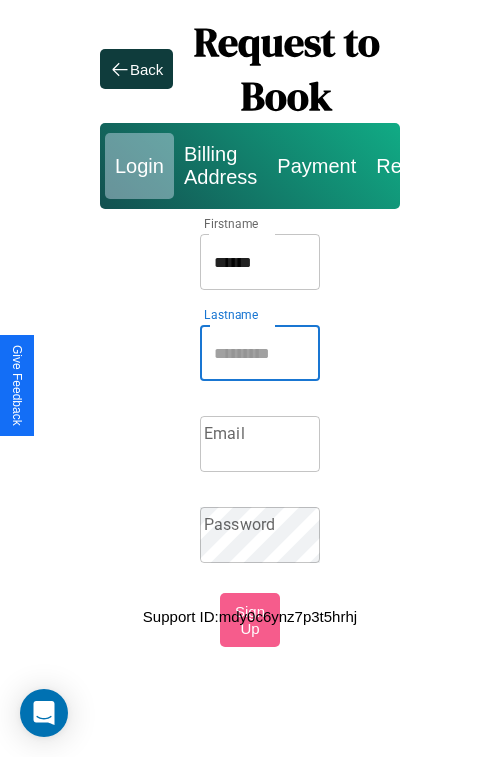 click on "Lastname" at bounding box center (260, 353) 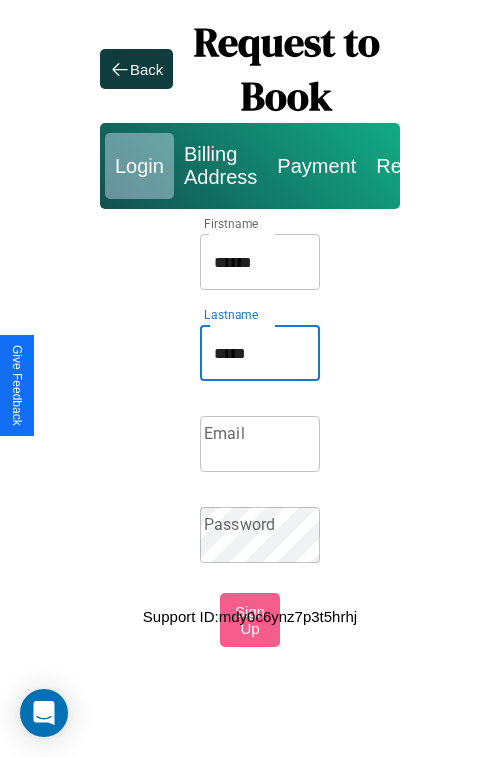 type on "*****" 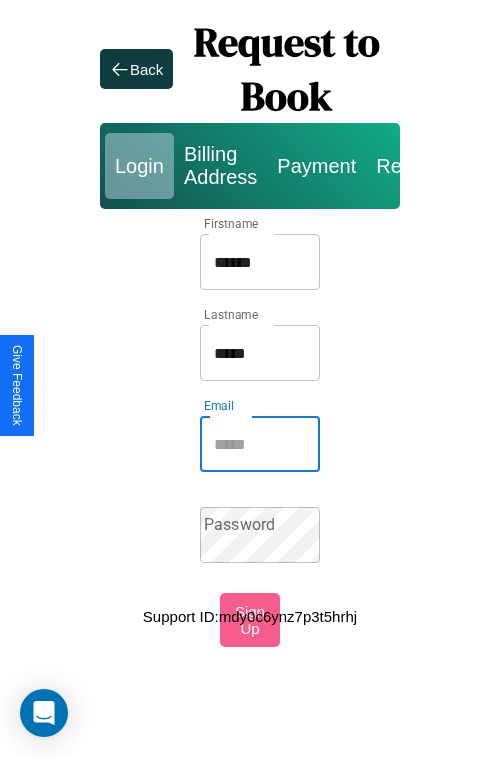 click on "Email" at bounding box center [260, 444] 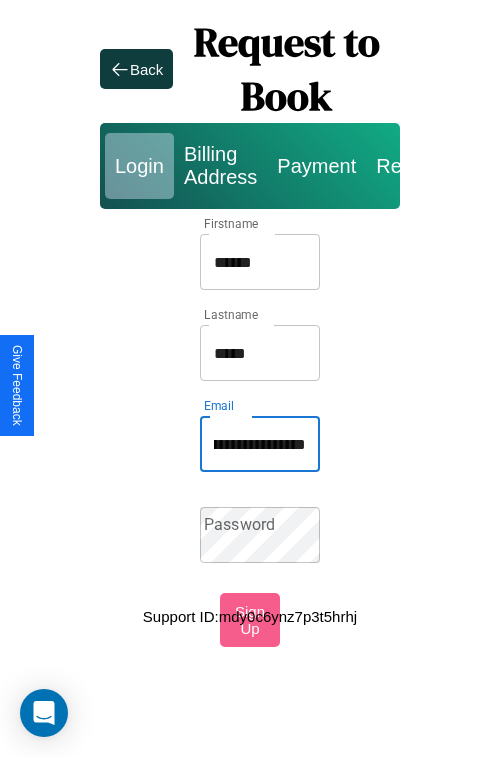 scroll, scrollTop: 0, scrollLeft: 113, axis: horizontal 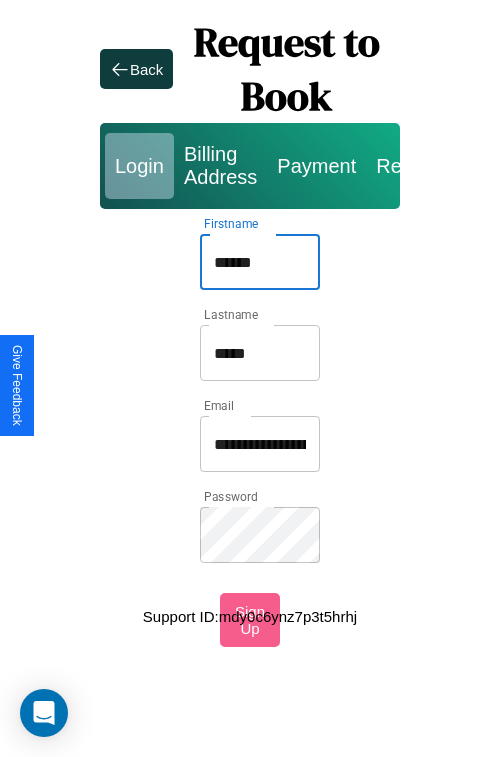 click on "******" at bounding box center (260, 262) 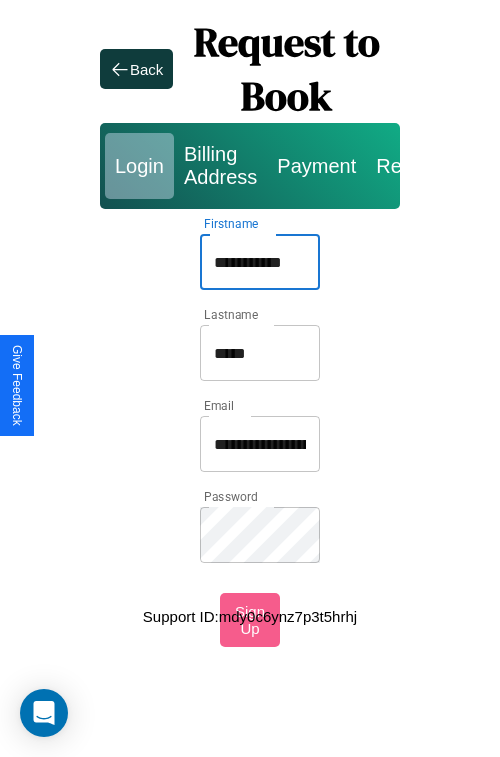 type on "**********" 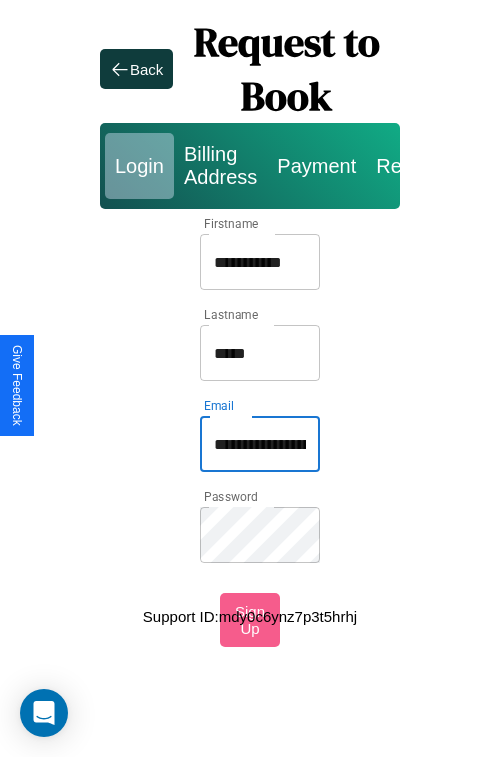 type on "**********" 